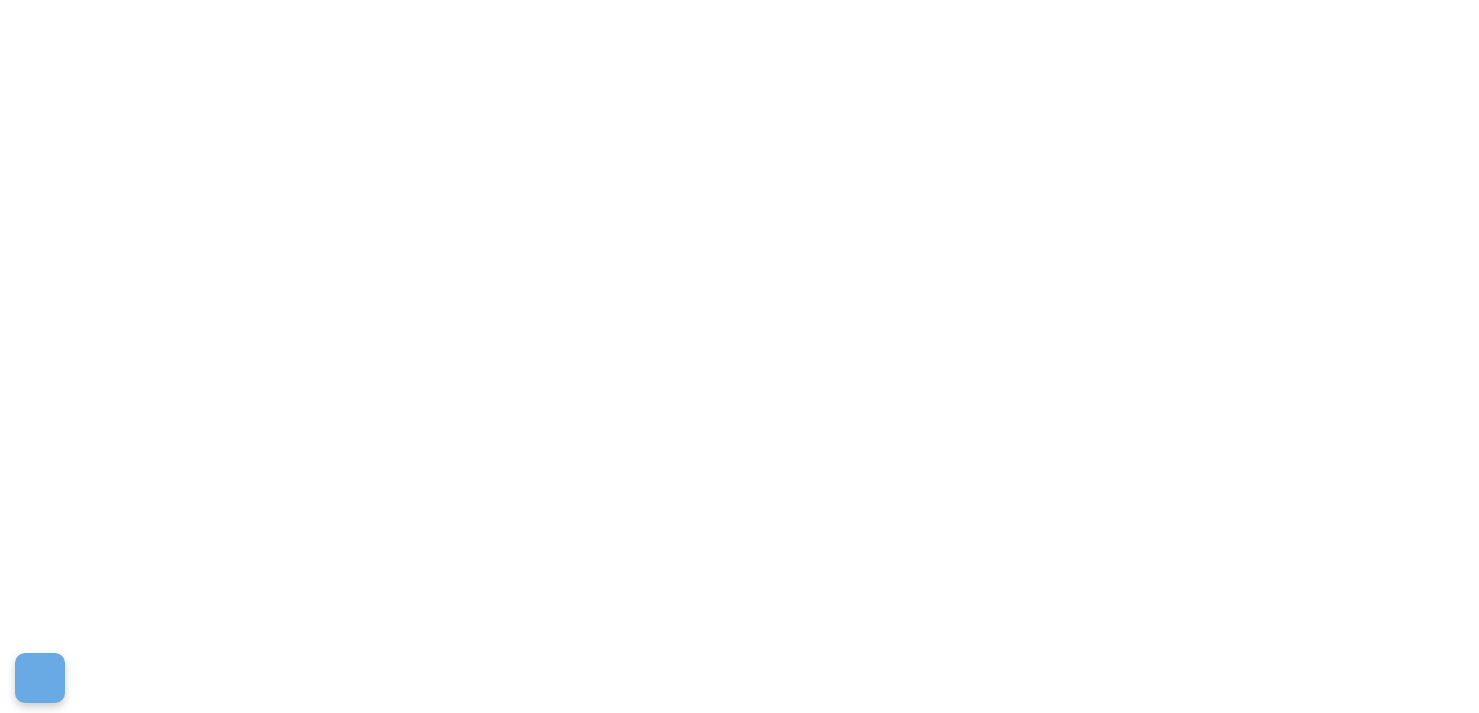 scroll, scrollTop: 0, scrollLeft: 0, axis: both 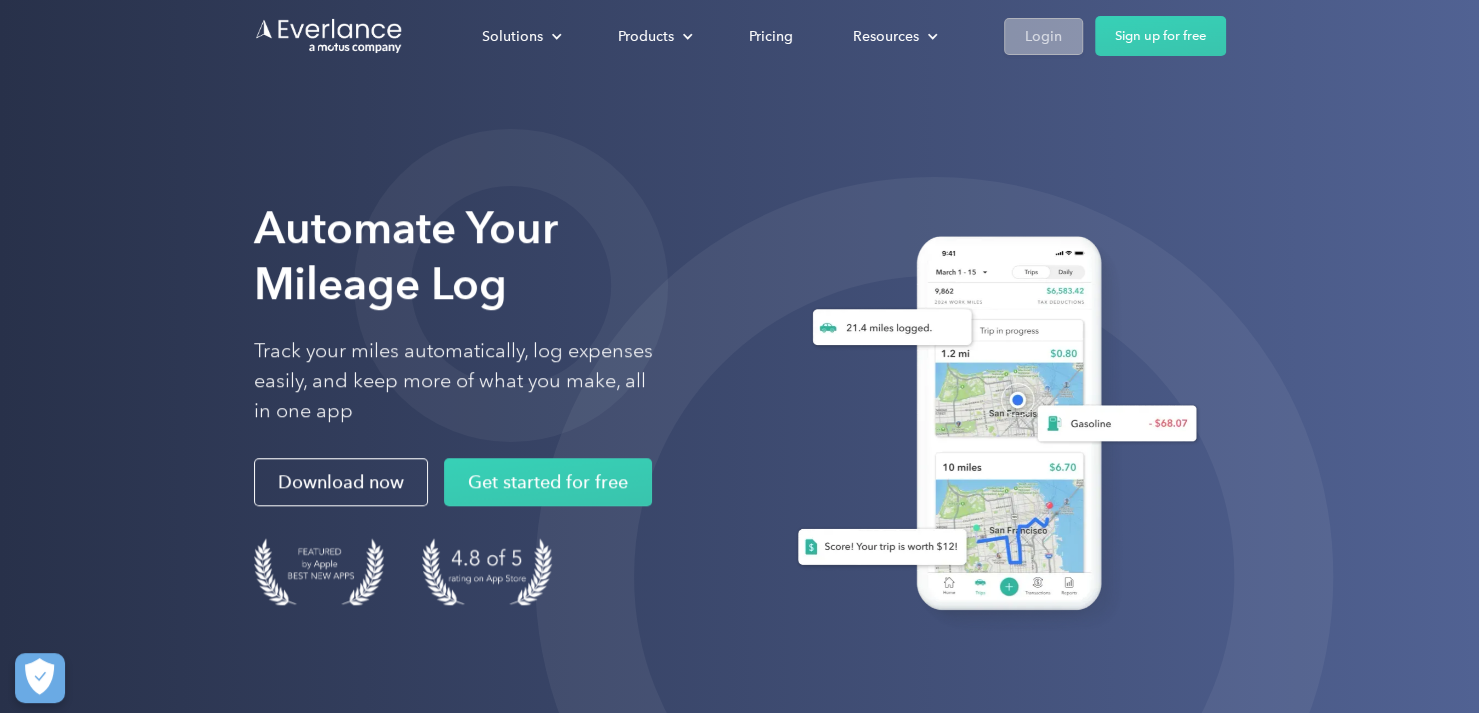 click on "Login" at bounding box center [1043, 36] 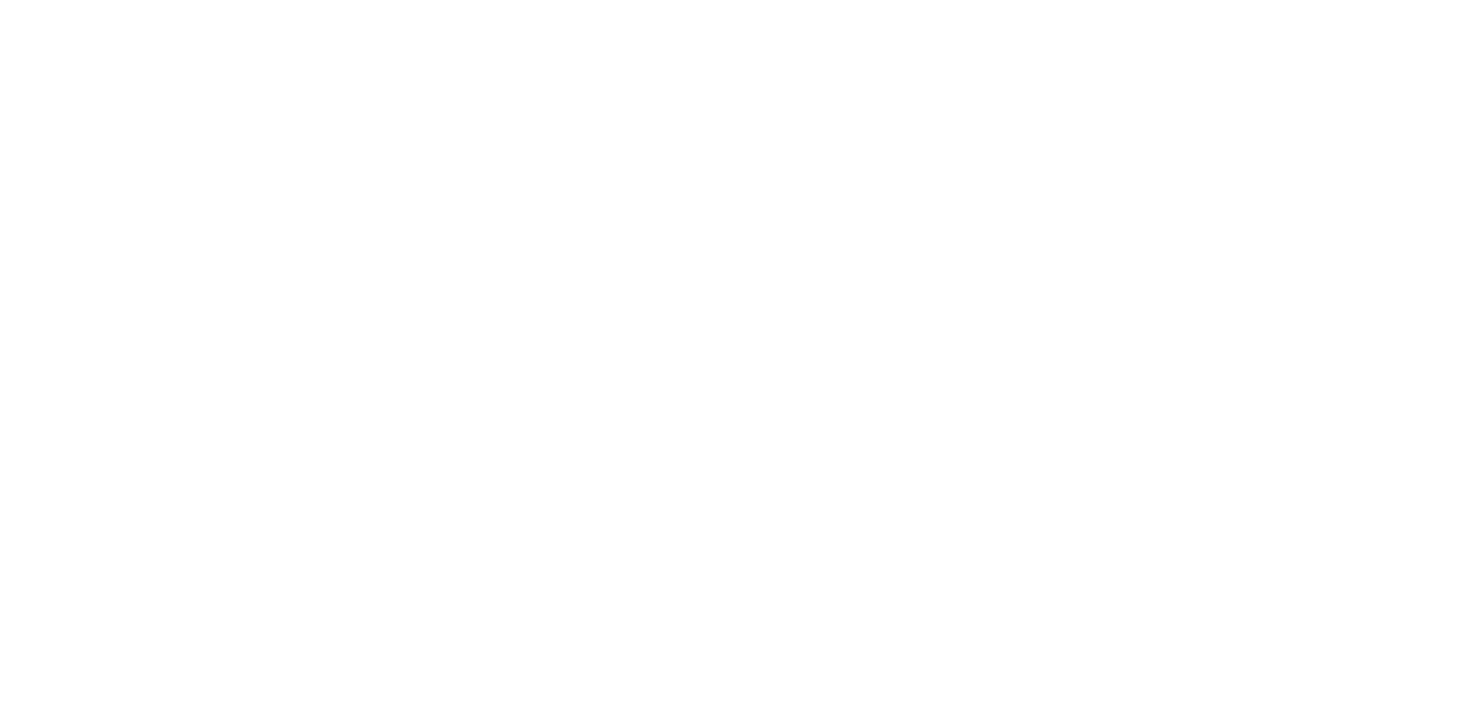 scroll, scrollTop: 0, scrollLeft: 0, axis: both 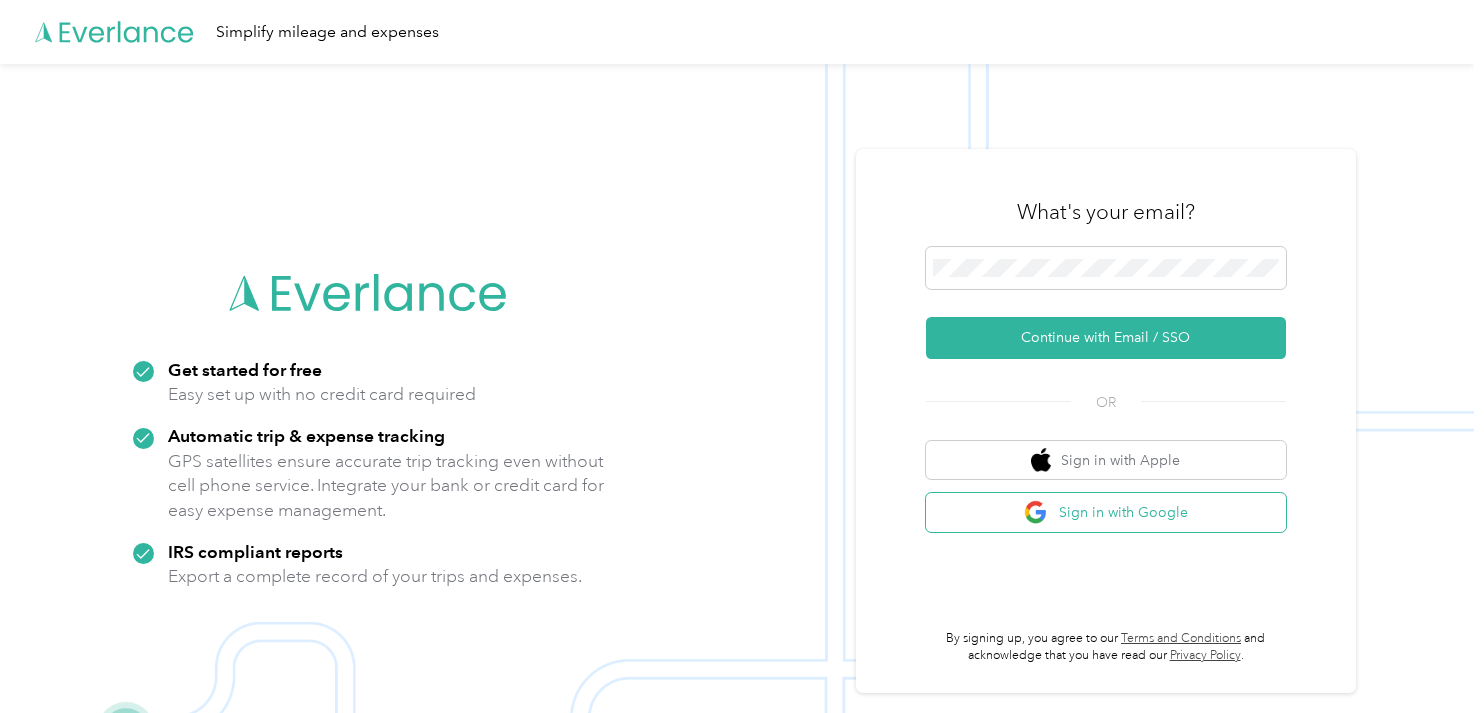 click on "Sign in with Google" at bounding box center (1106, 512) 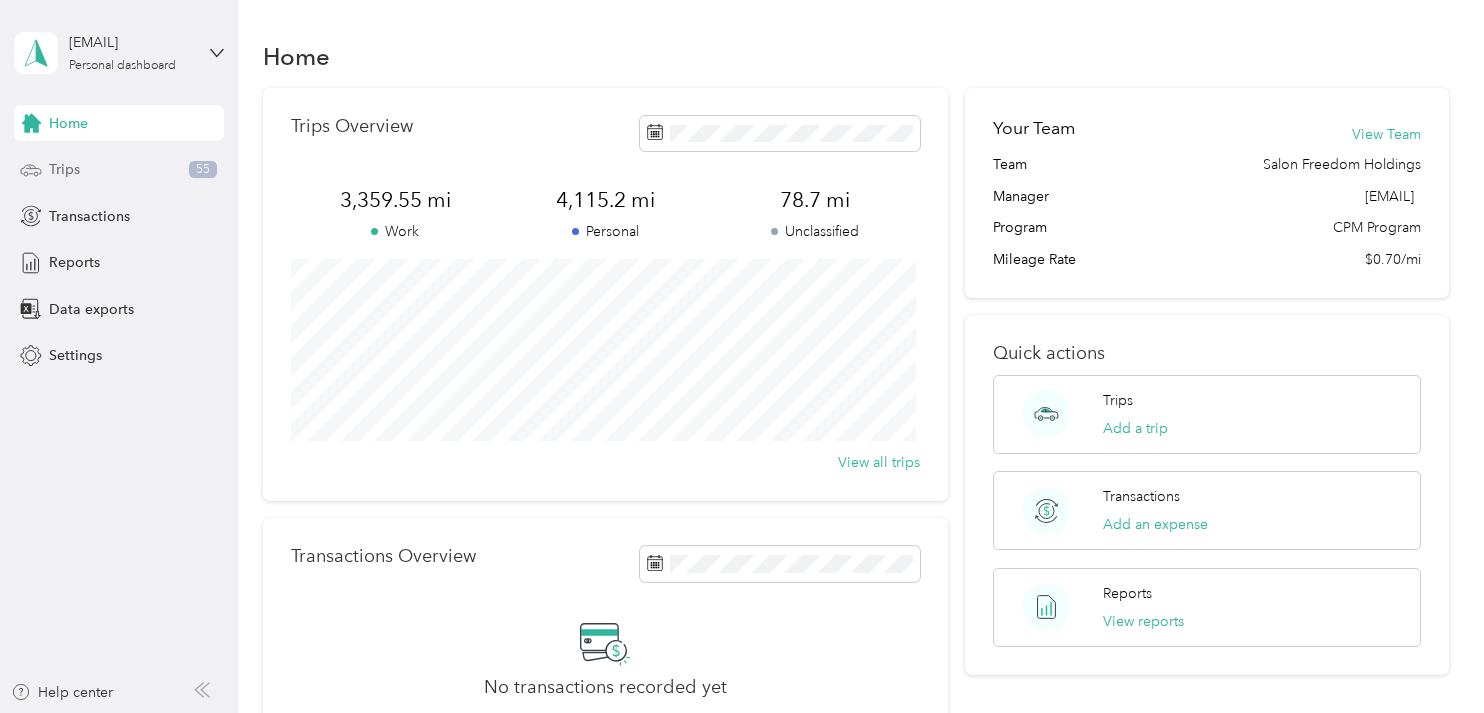 click on "Trips 55" at bounding box center (119, 170) 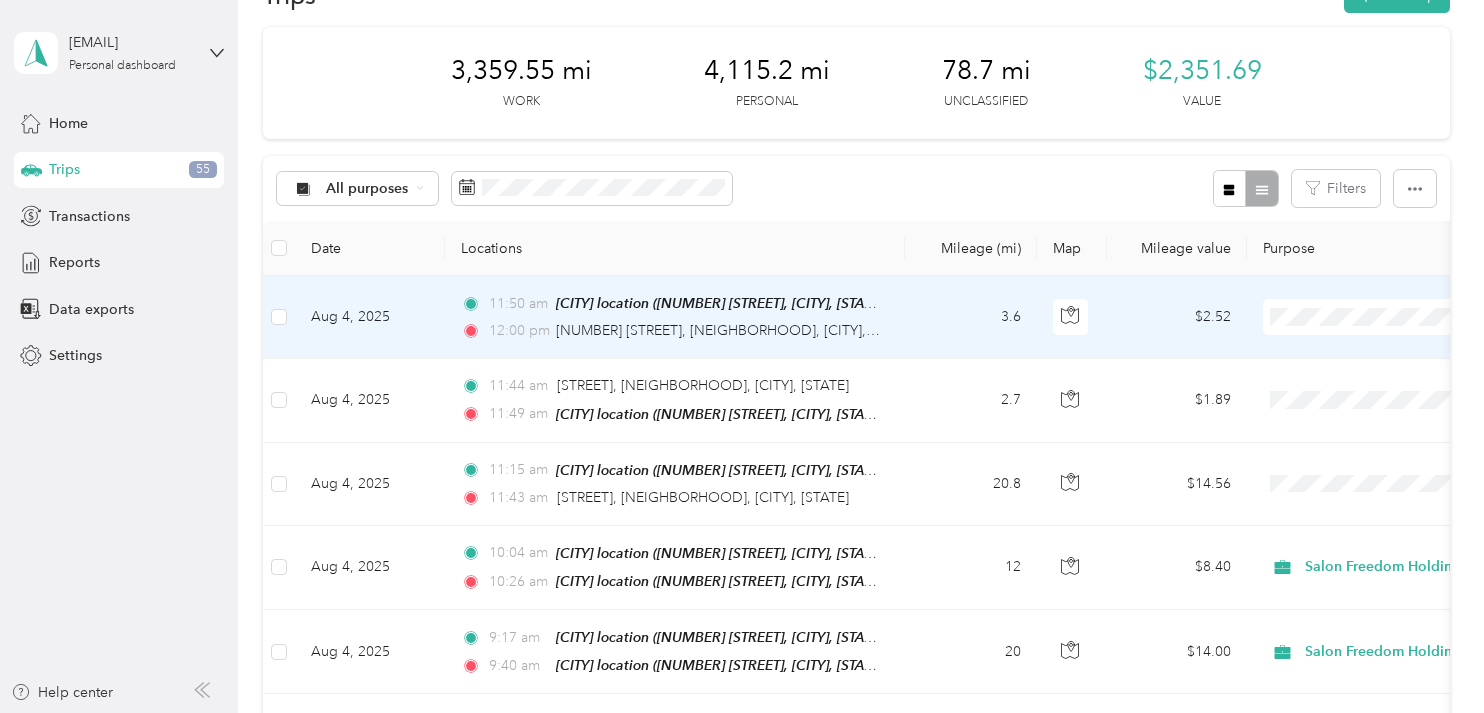 scroll, scrollTop: 0, scrollLeft: 0, axis: both 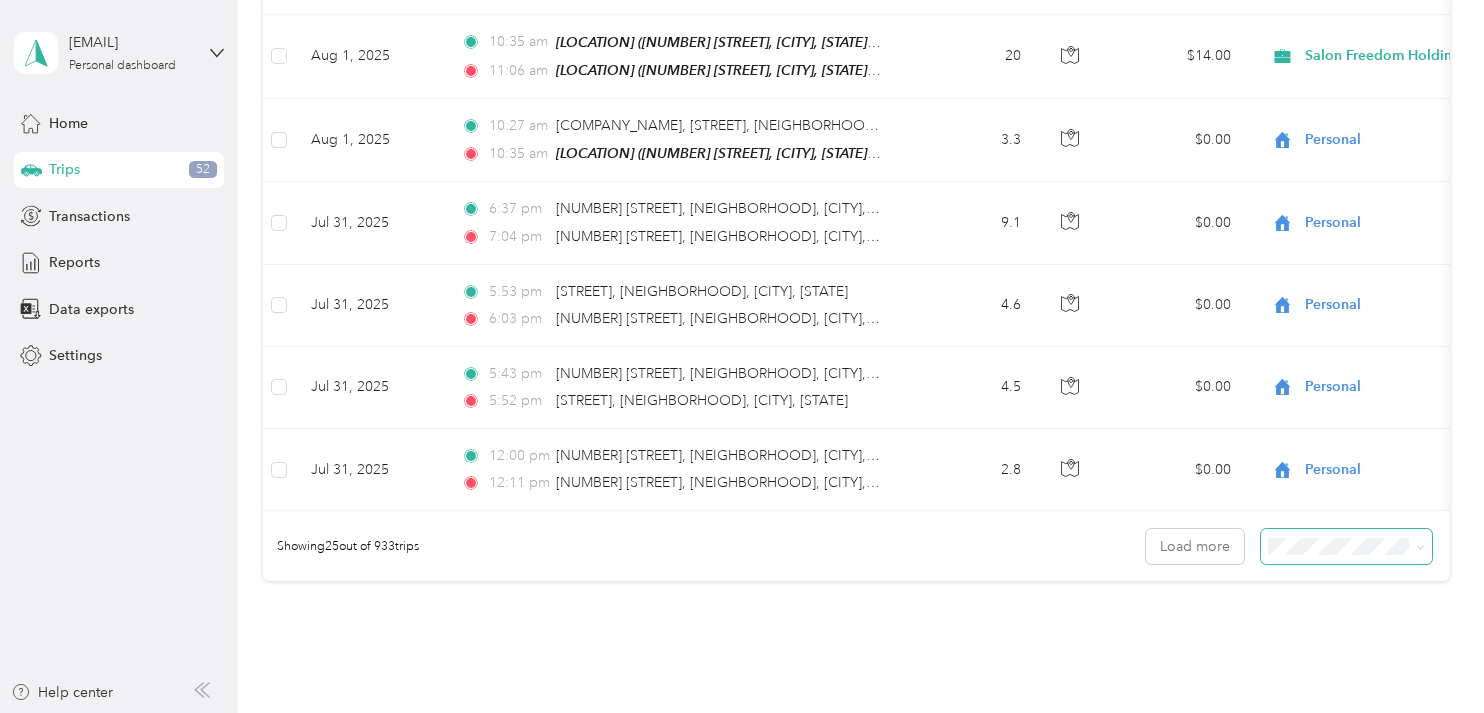 click 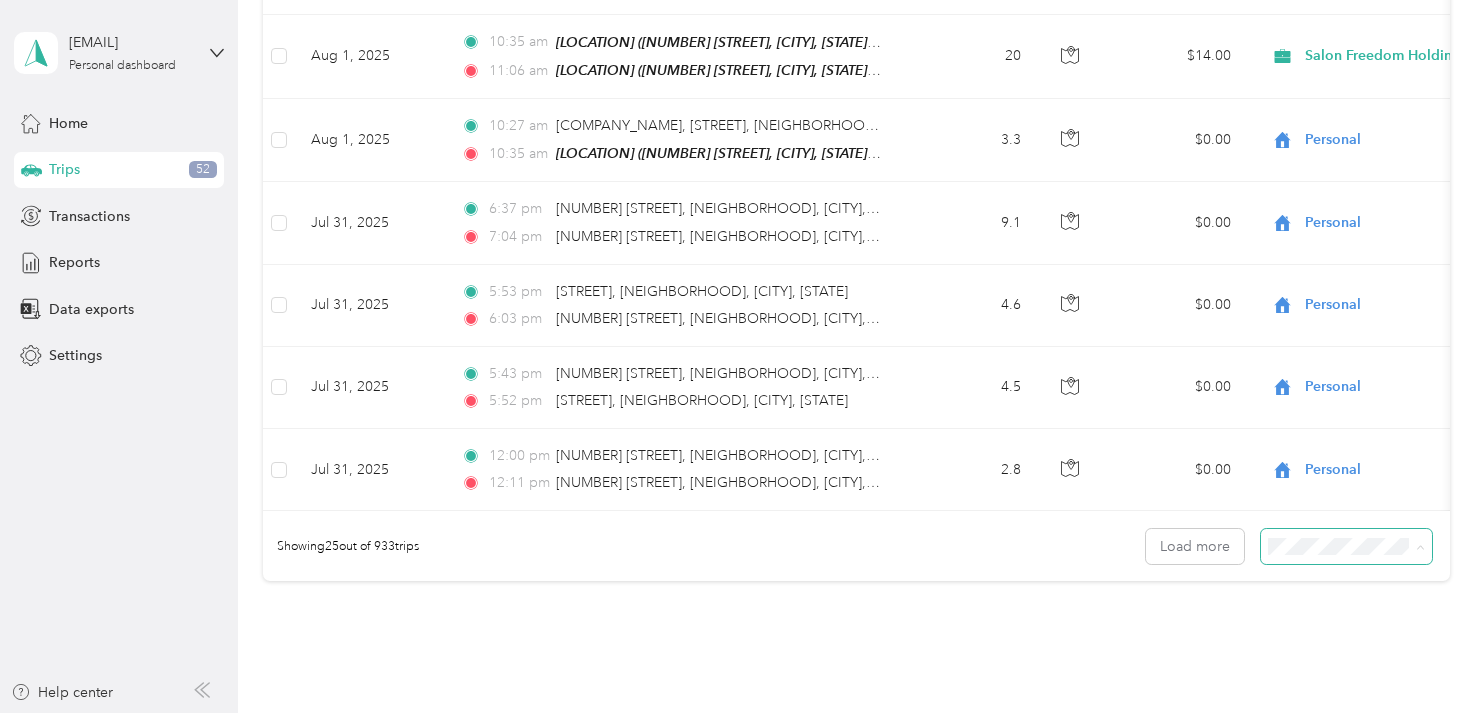click on "50 per load" at bounding box center (1341, 606) 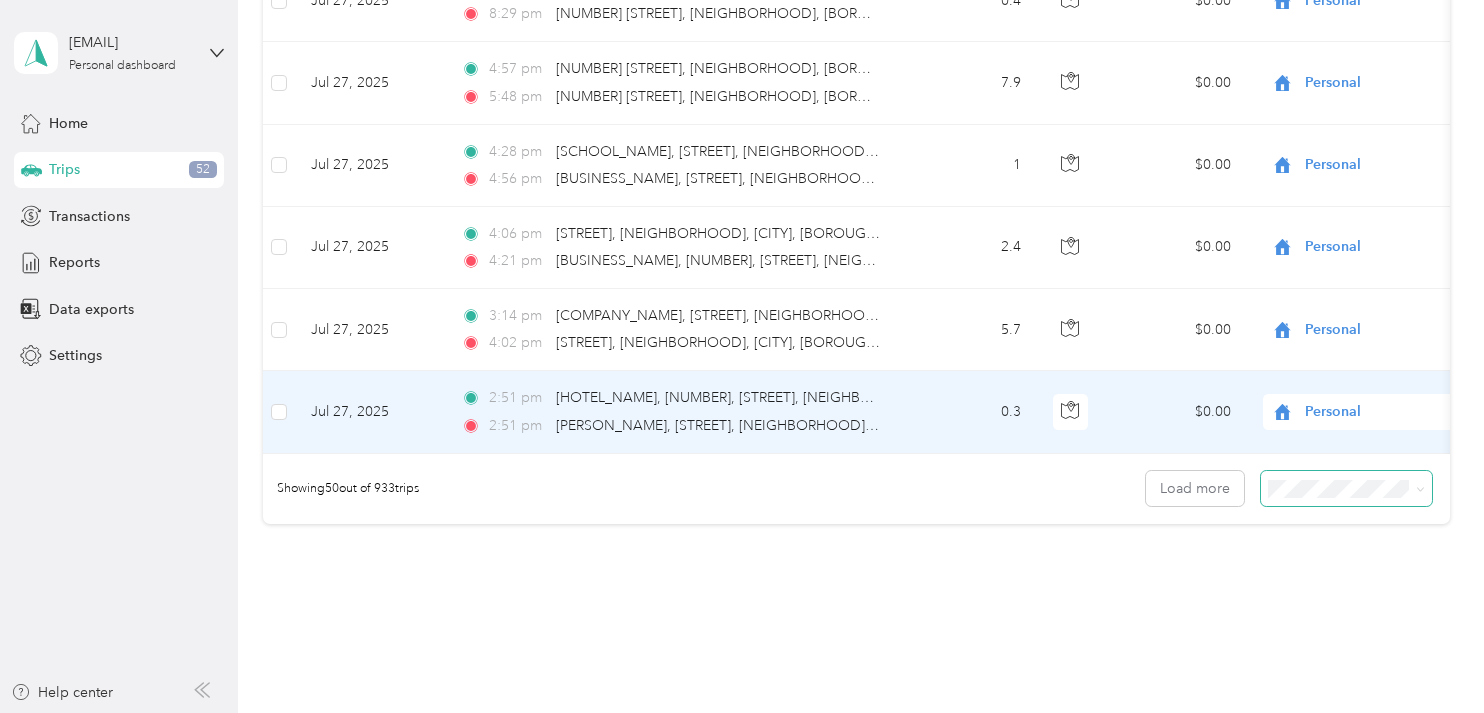 scroll, scrollTop: 4080, scrollLeft: 0, axis: vertical 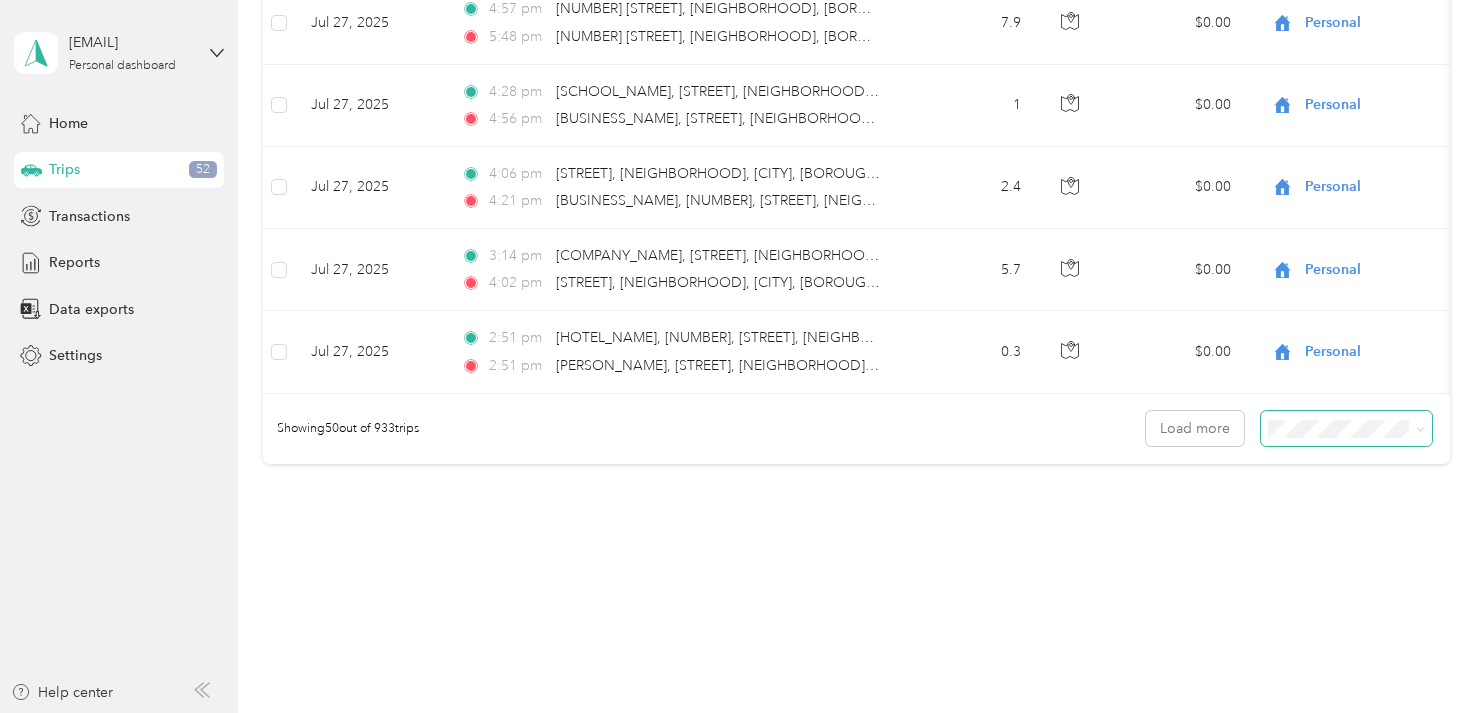 click 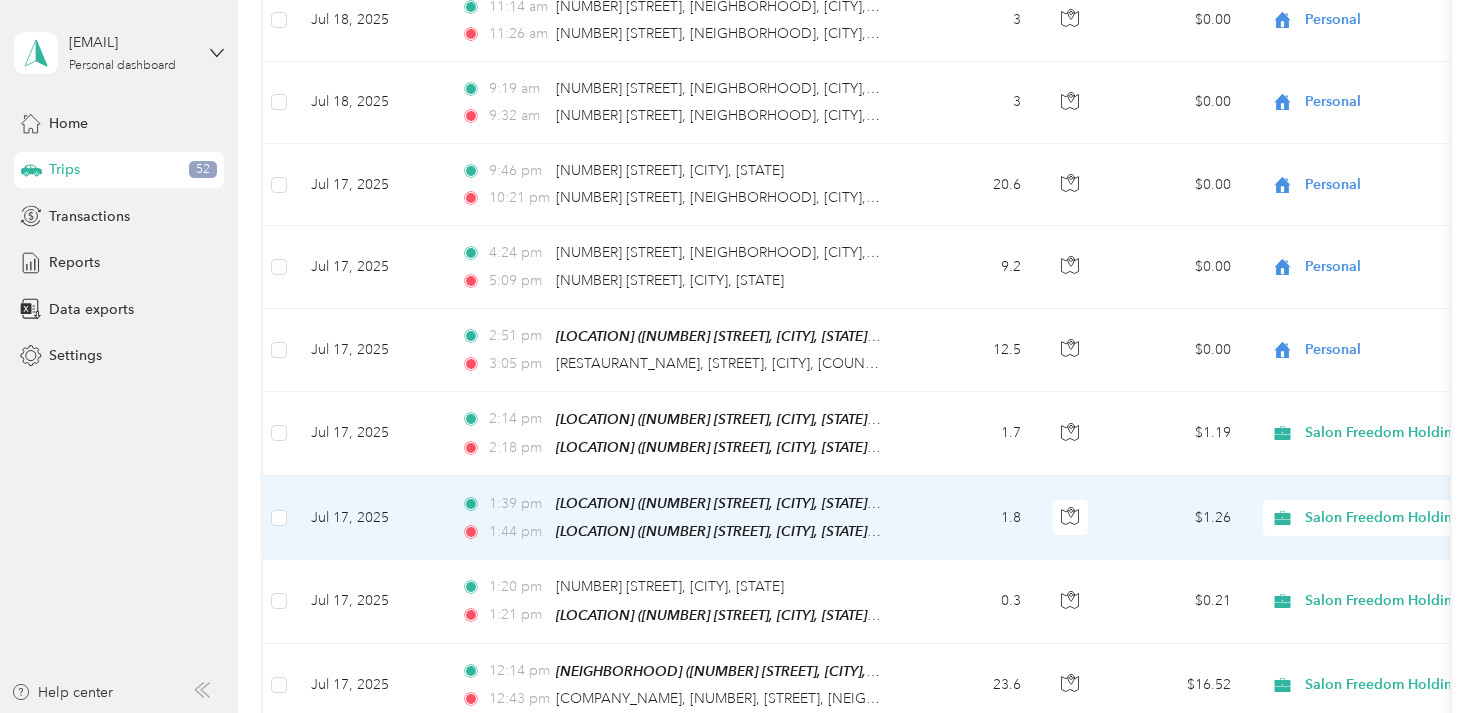 scroll, scrollTop: 8176, scrollLeft: 0, axis: vertical 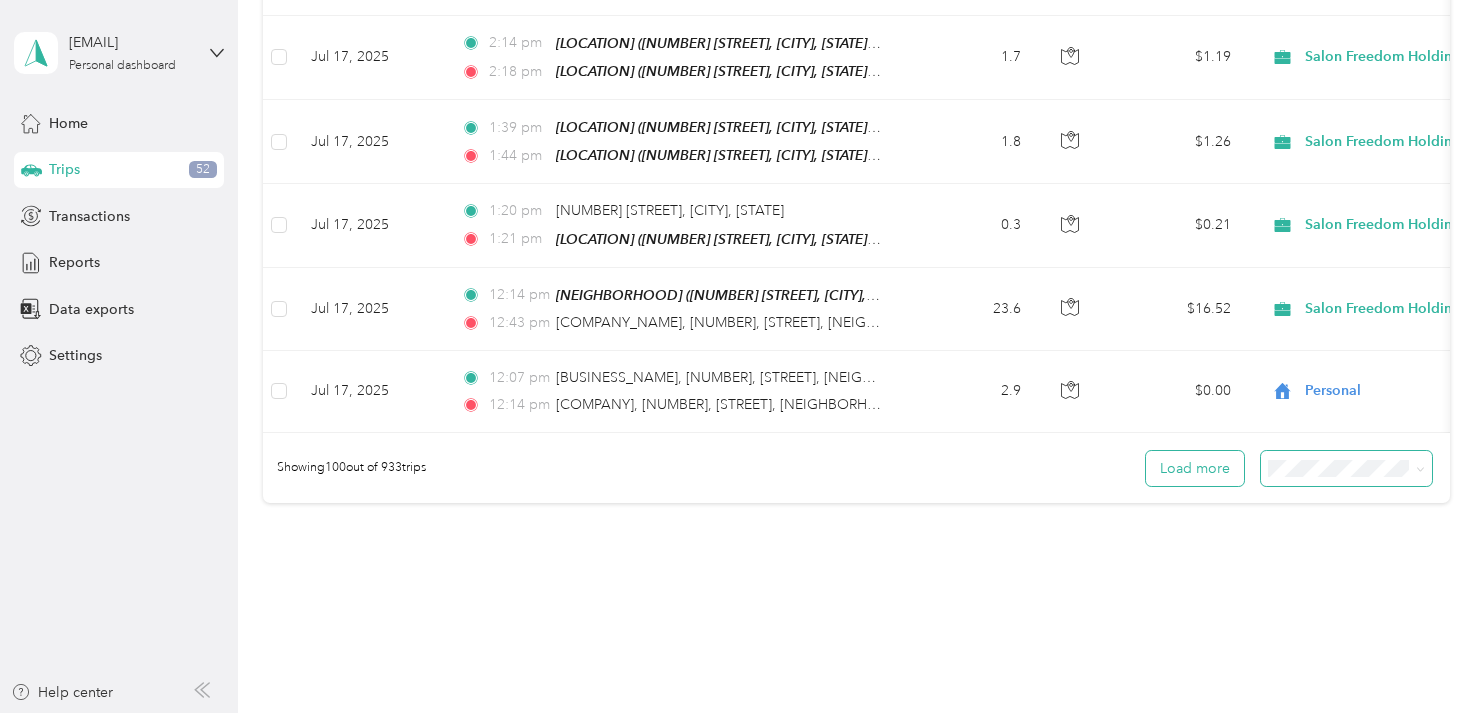 click on "Load more" at bounding box center [1195, 468] 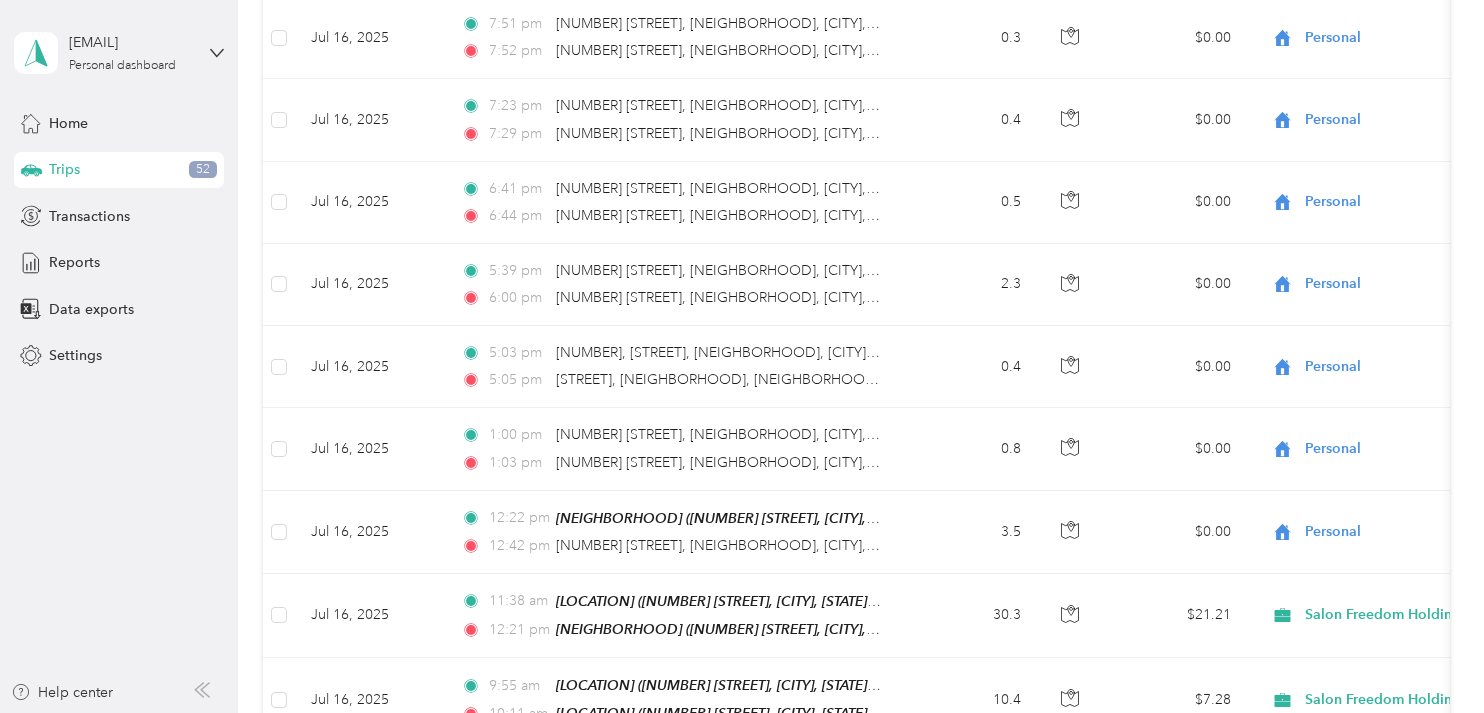 scroll, scrollTop: 8476, scrollLeft: 0, axis: vertical 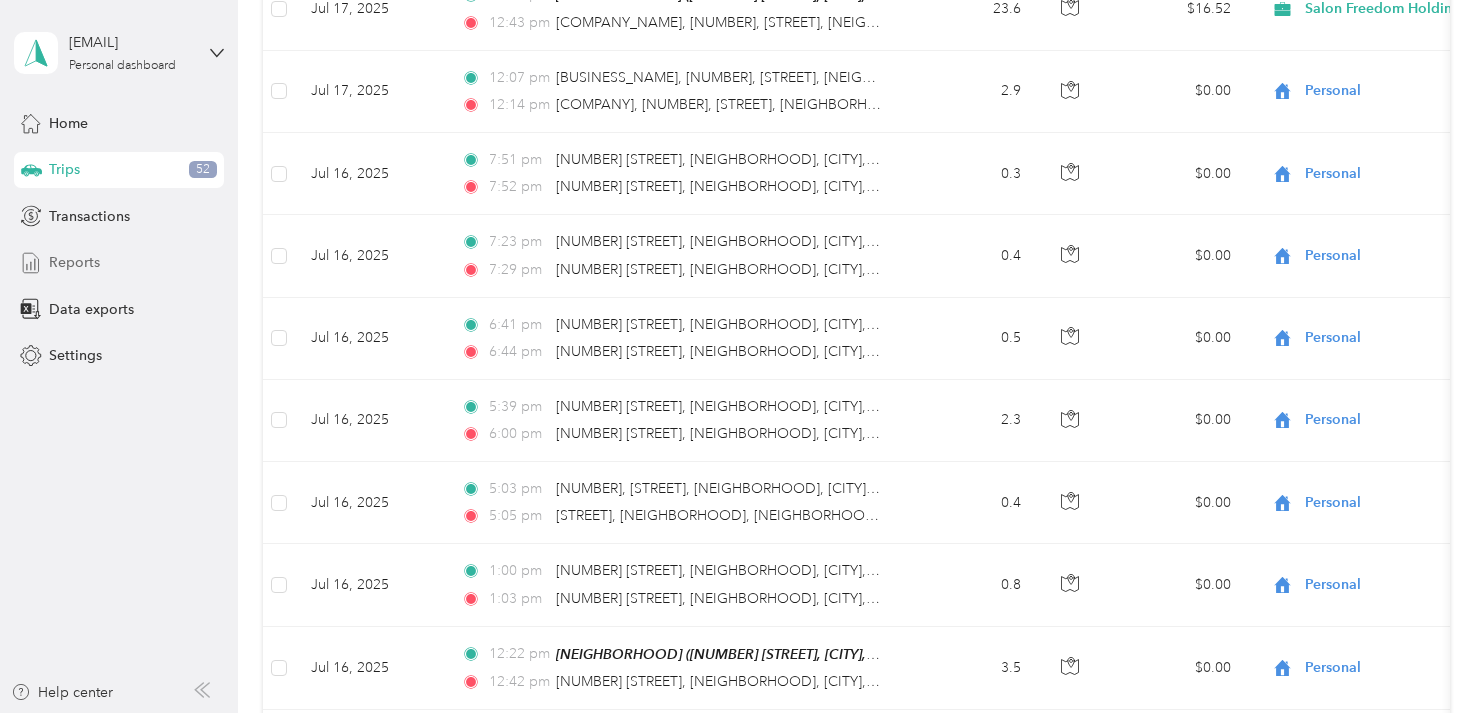 click on "Reports" at bounding box center (74, 262) 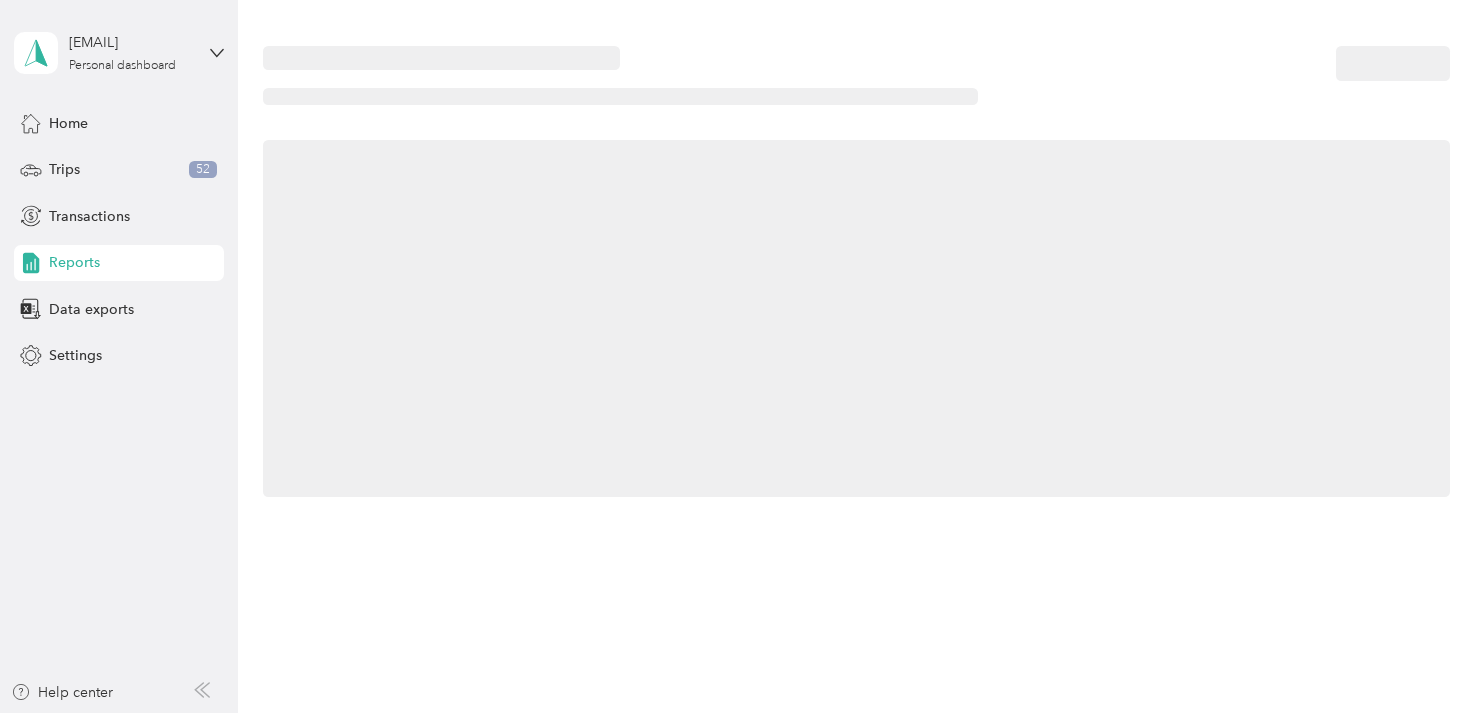 scroll, scrollTop: 0, scrollLeft: 0, axis: both 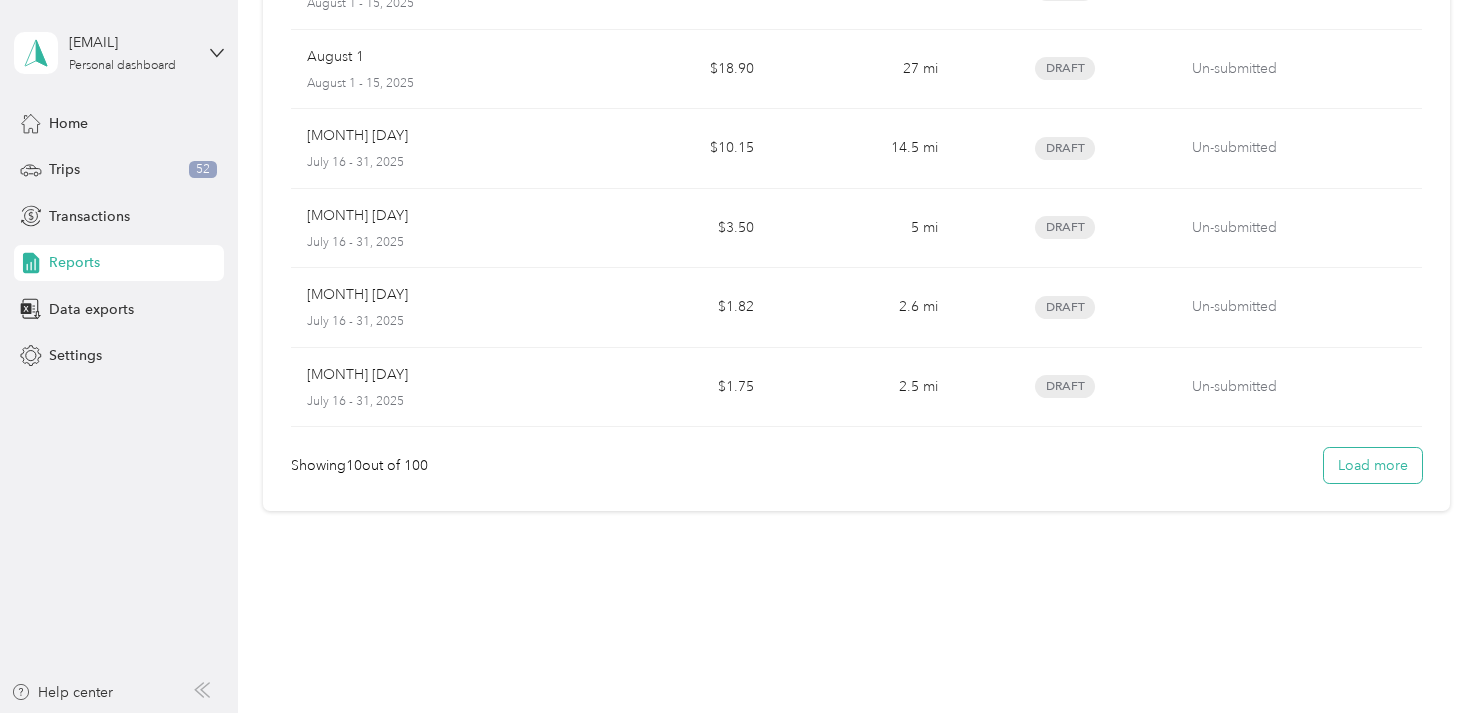 click on "Load more" at bounding box center [1373, 465] 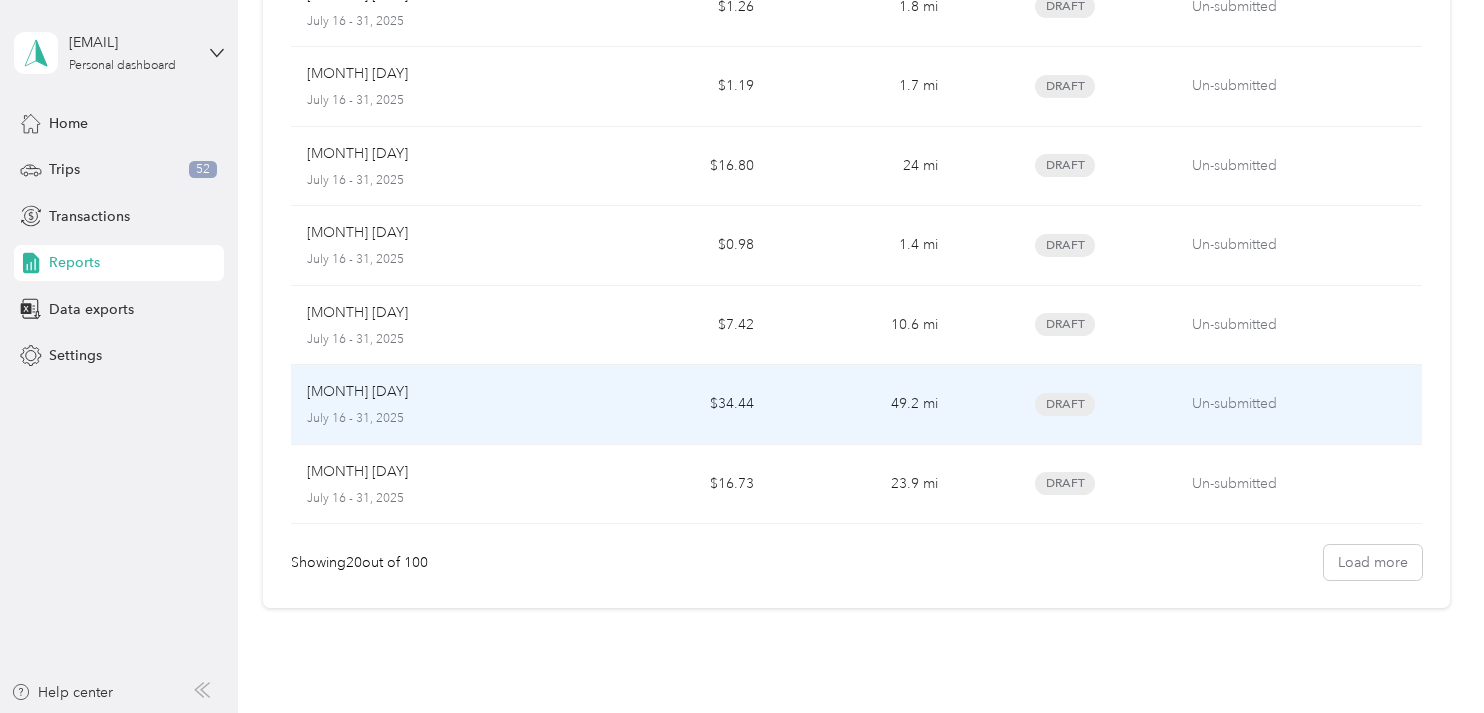 scroll, scrollTop: 1370, scrollLeft: 0, axis: vertical 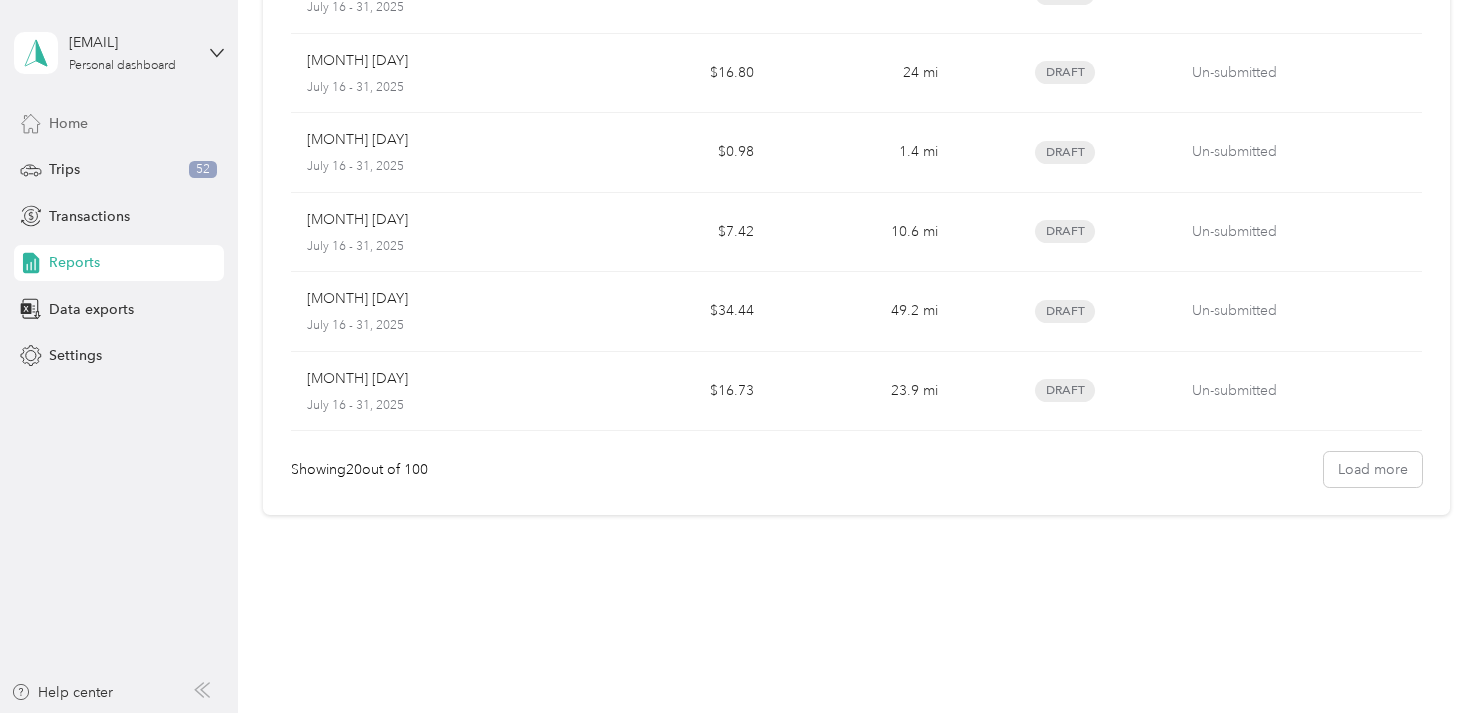click on "Home" at bounding box center (68, 123) 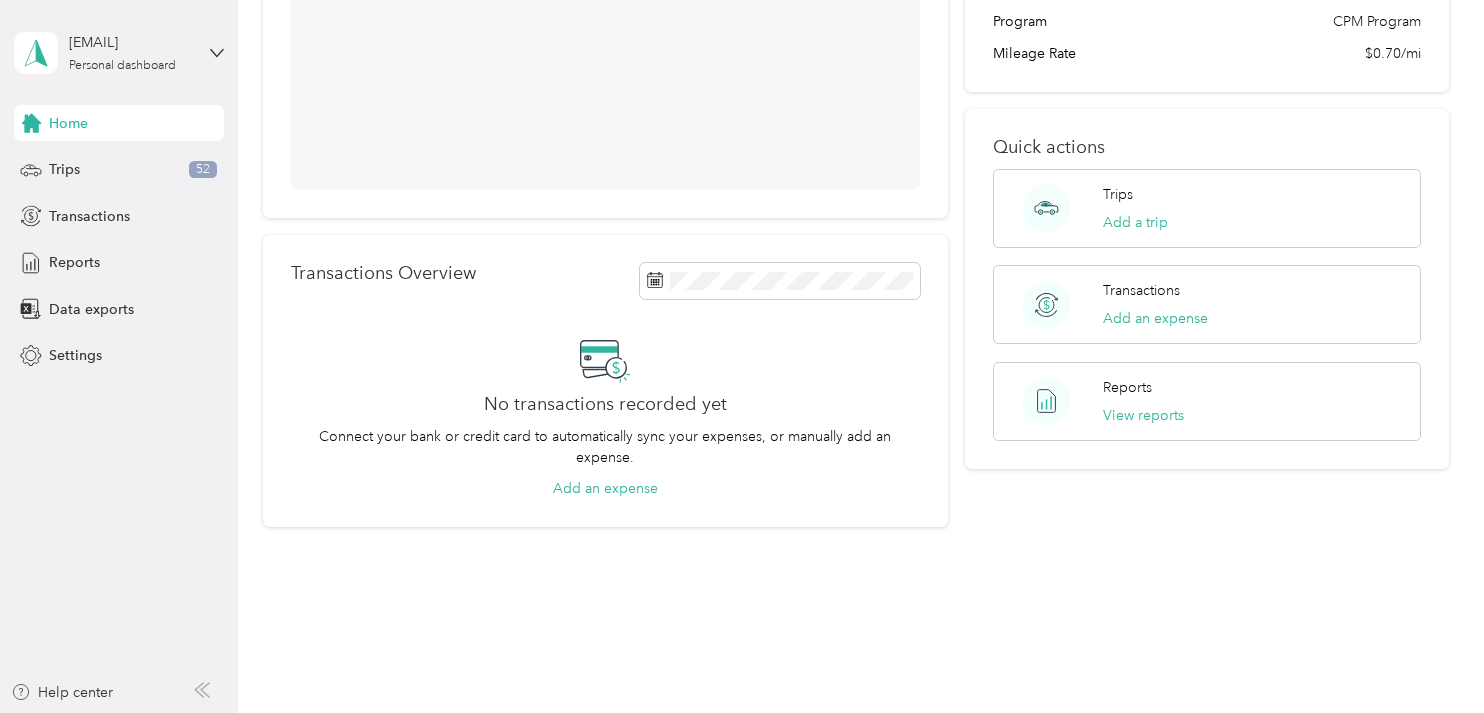 scroll, scrollTop: 283, scrollLeft: 0, axis: vertical 